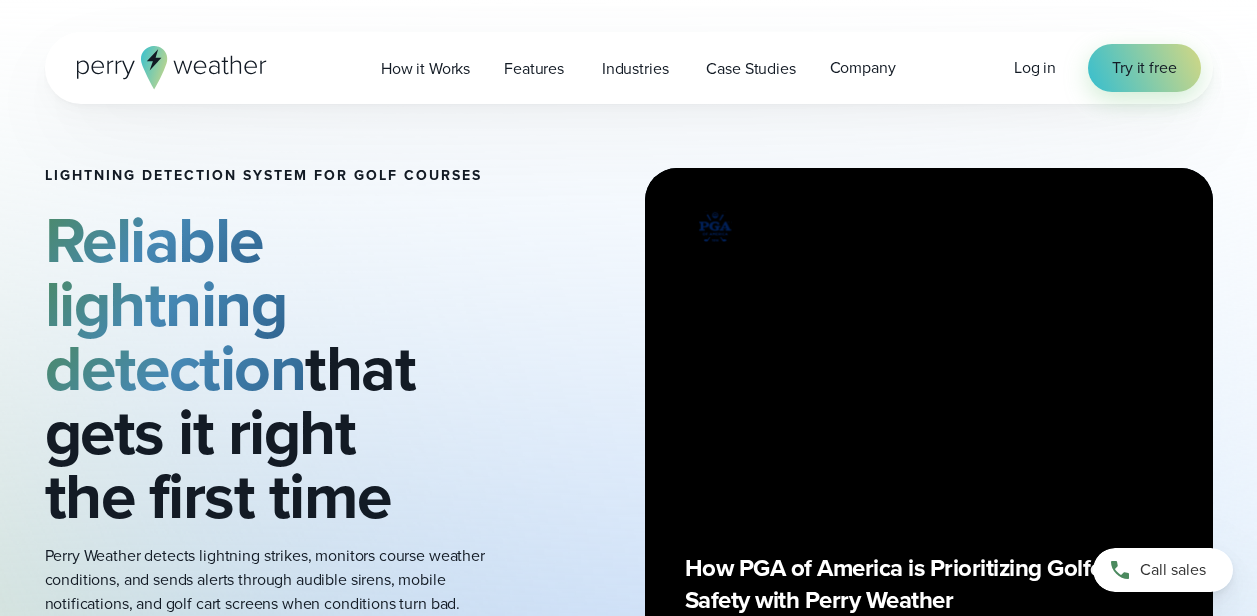 scroll, scrollTop: 0, scrollLeft: 0, axis: both 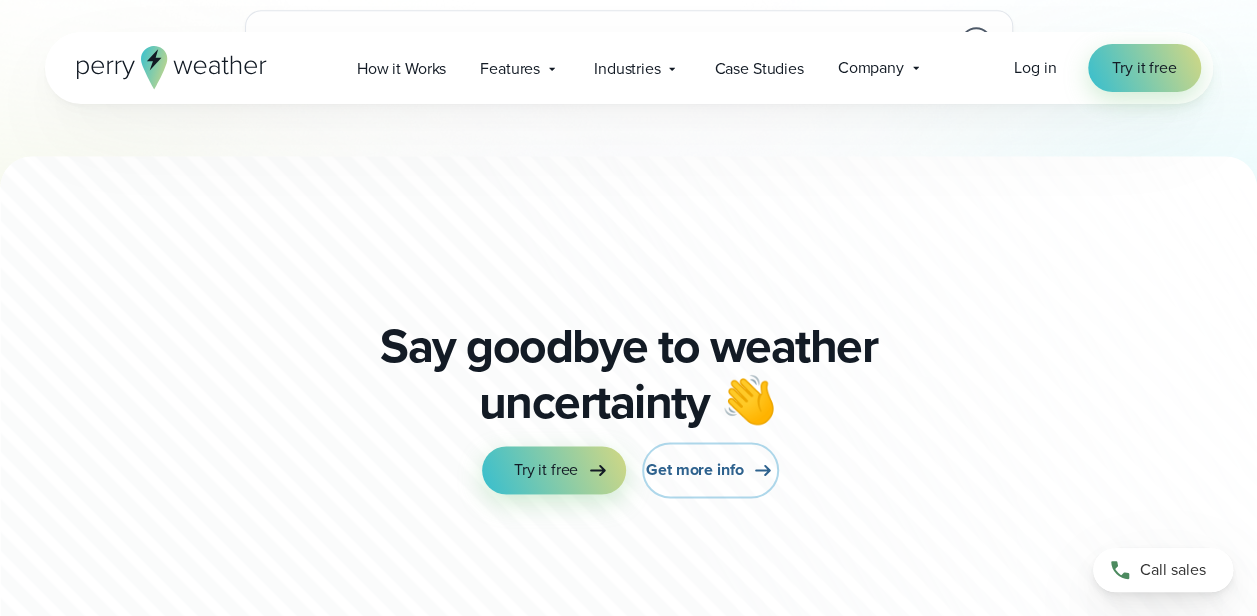 click on "Get more info" at bounding box center [694, 470] 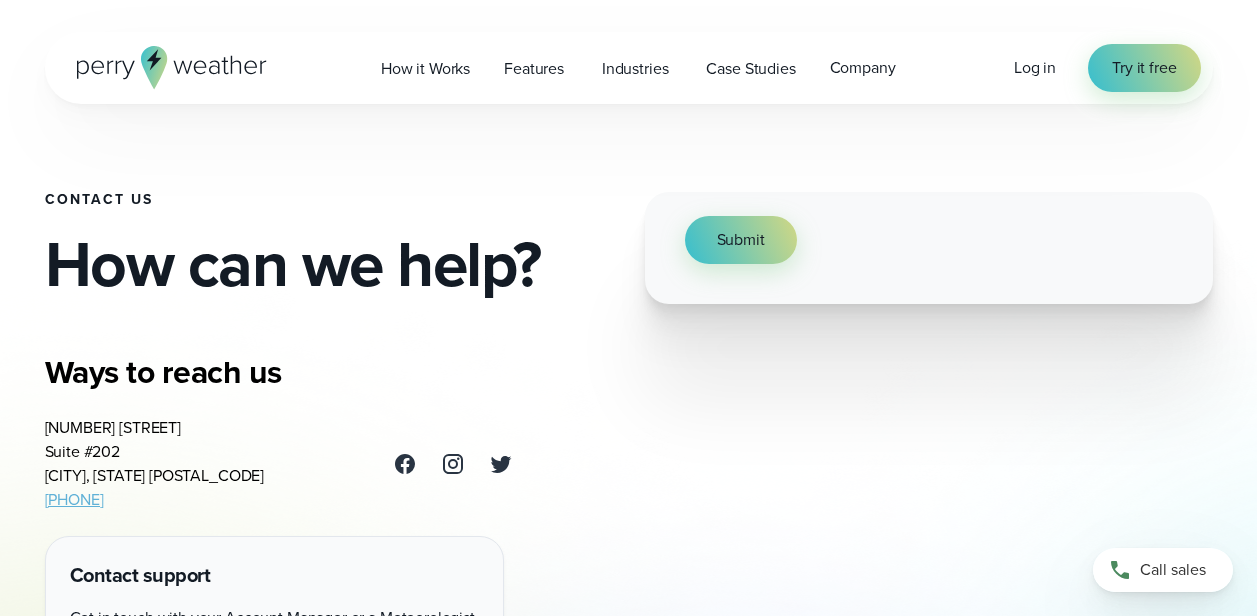 scroll, scrollTop: 0, scrollLeft: 0, axis: both 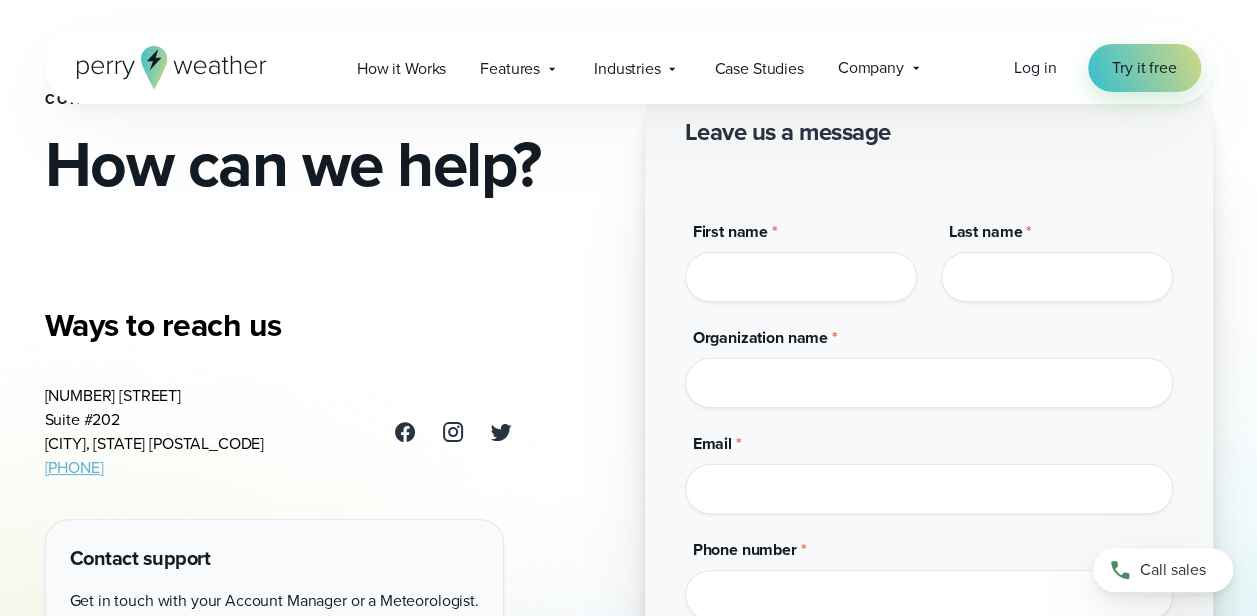click on "First name *" at bounding box center [801, 277] 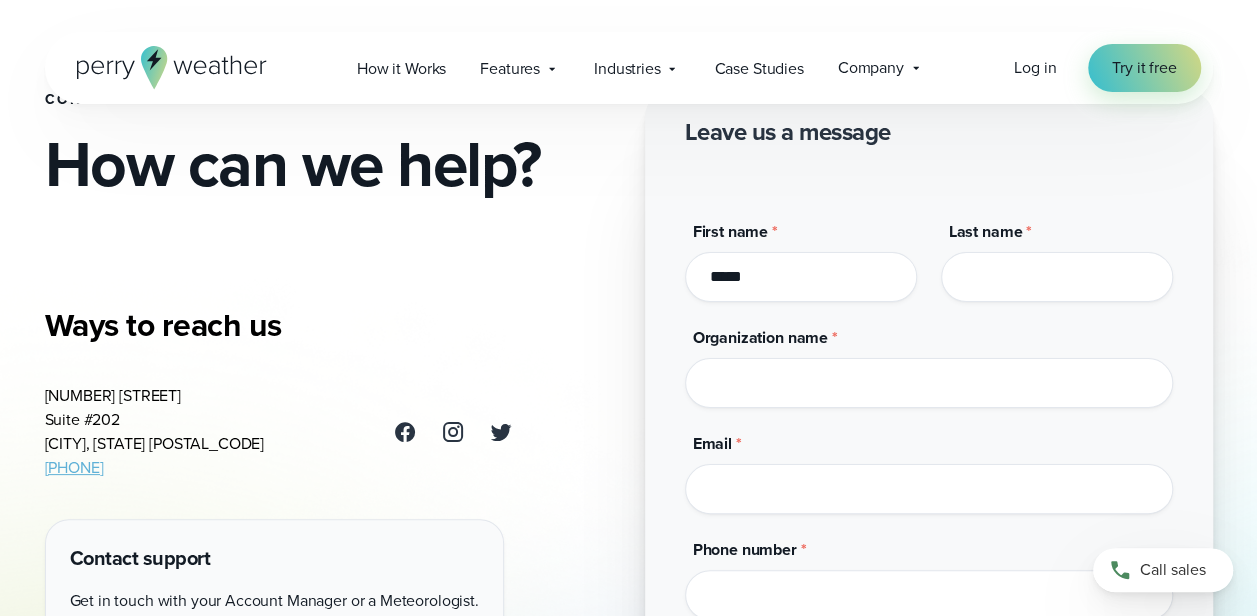 type on "*****" 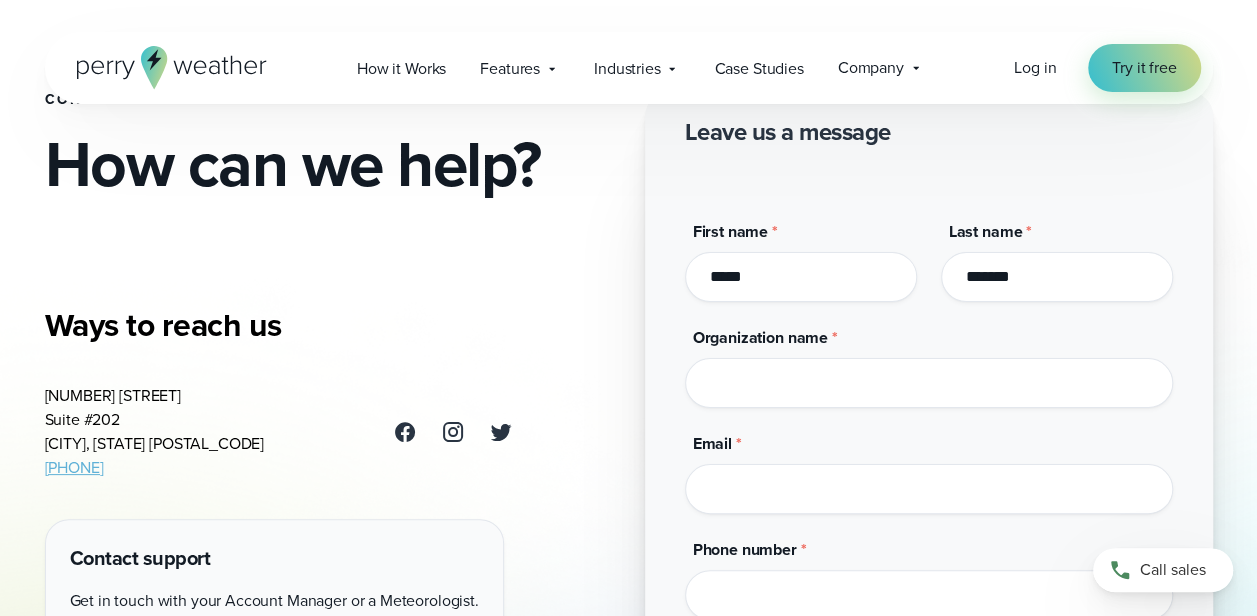 type on "*******" 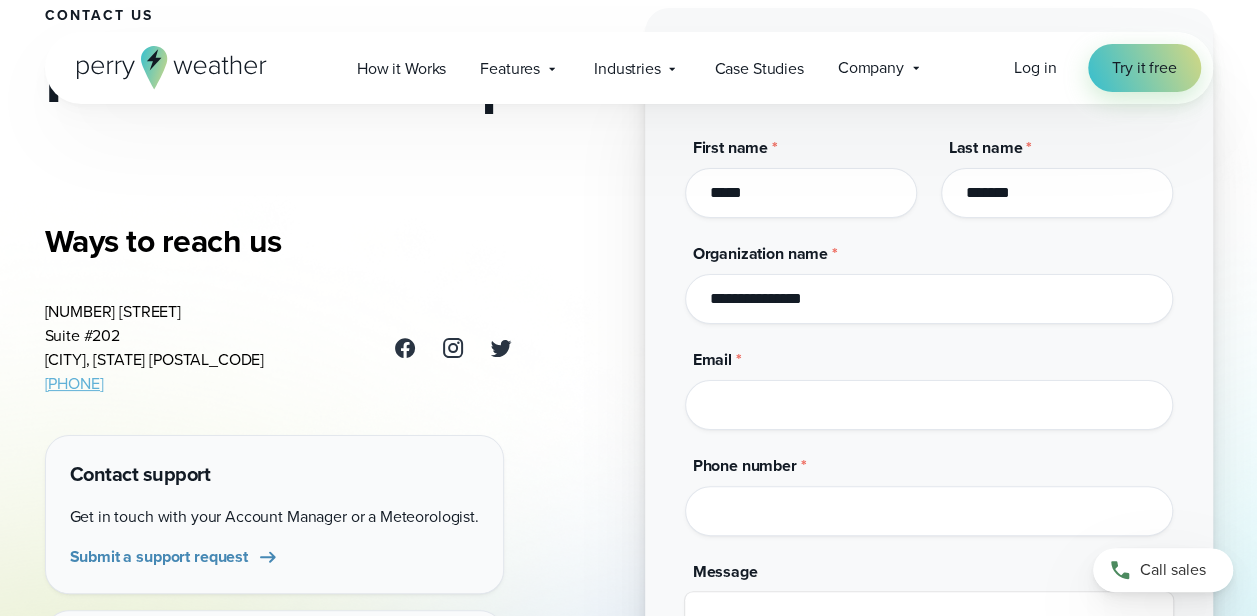 scroll, scrollTop: 300, scrollLeft: 0, axis: vertical 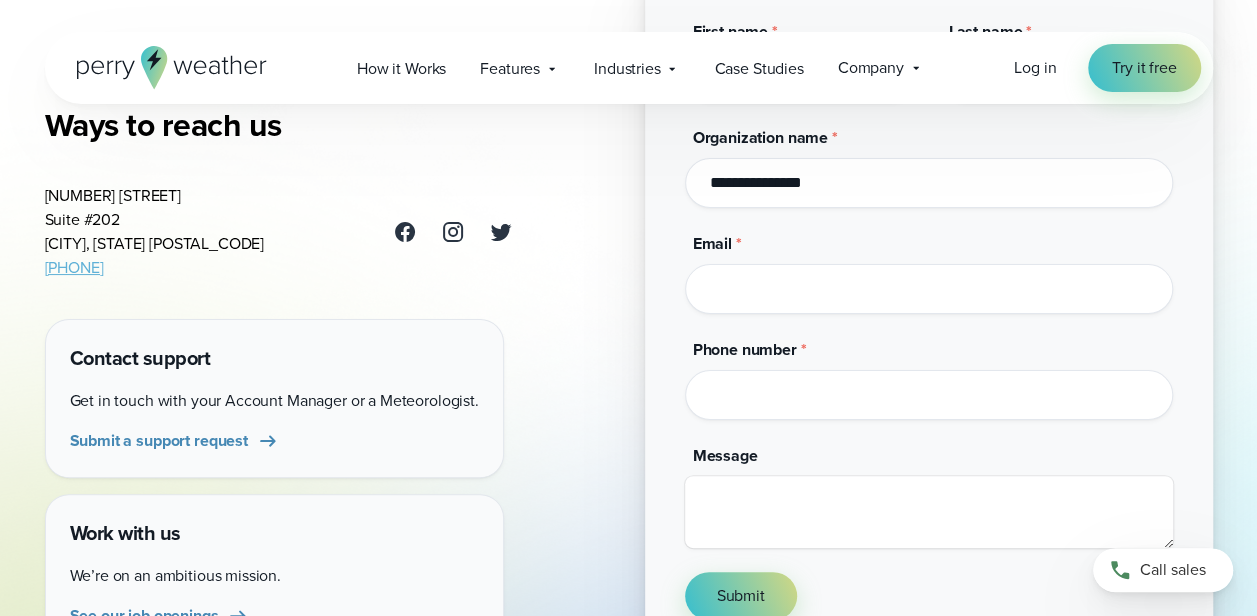 type on "**********" 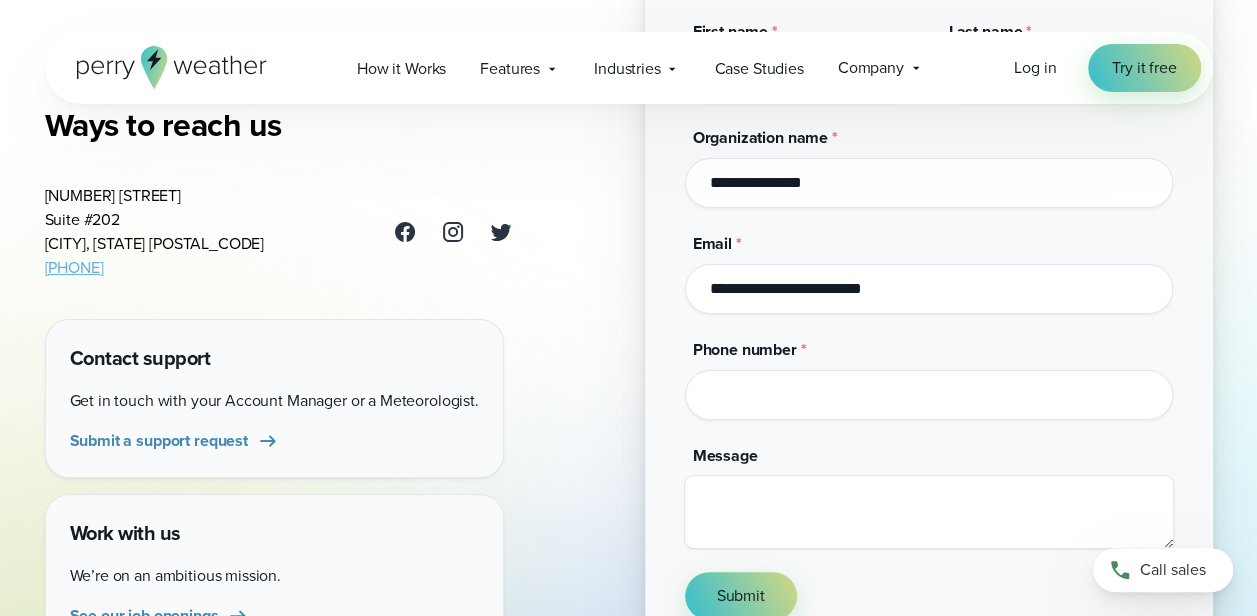 type on "**********" 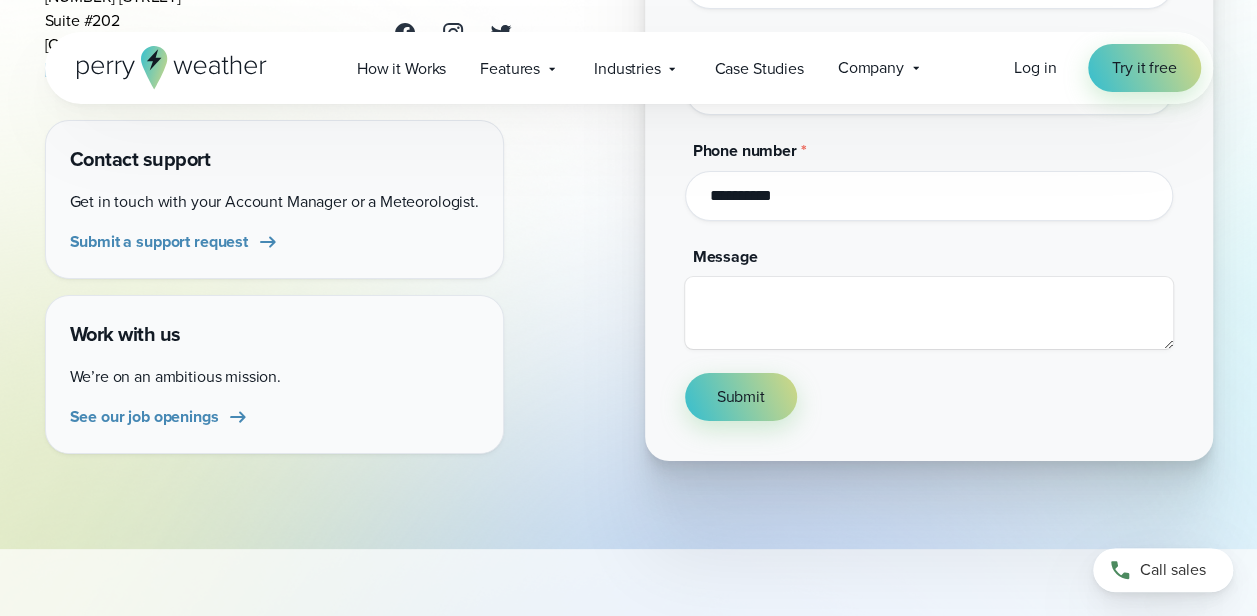 scroll, scrollTop: 500, scrollLeft: 0, axis: vertical 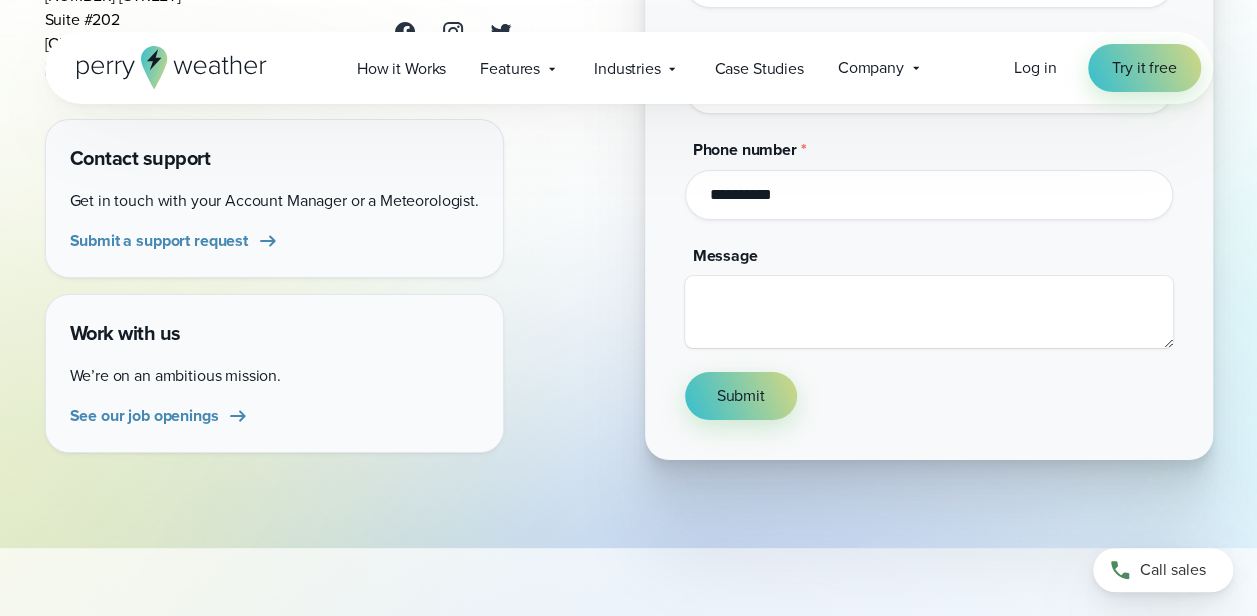 type on "**********" 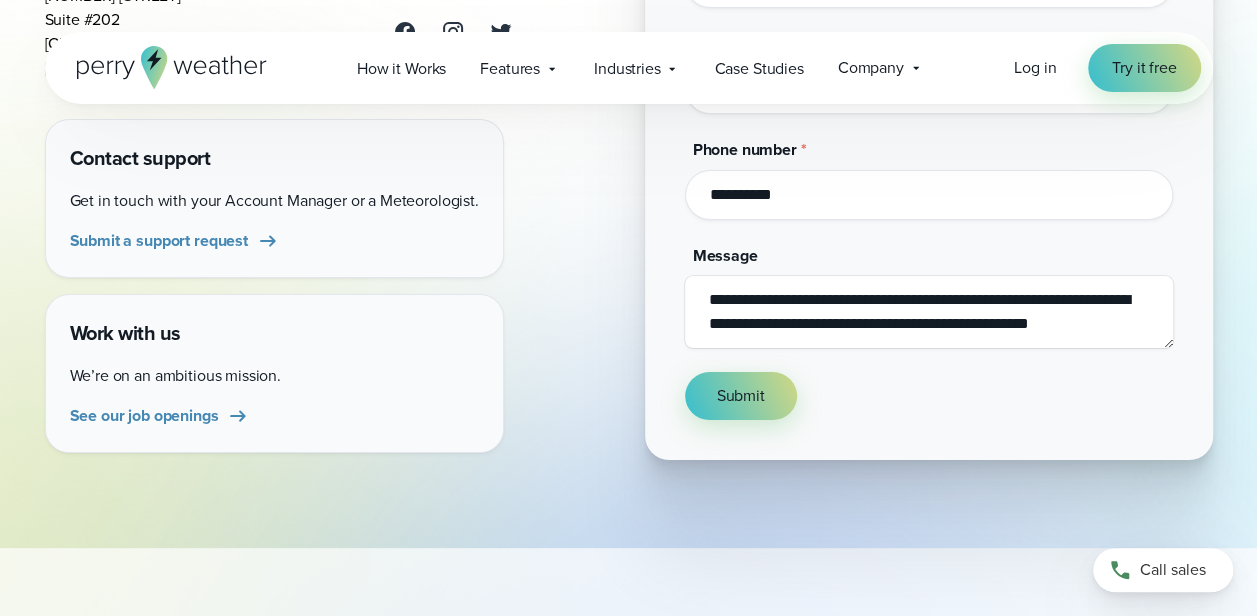 click on "**********" at bounding box center (929, 312) 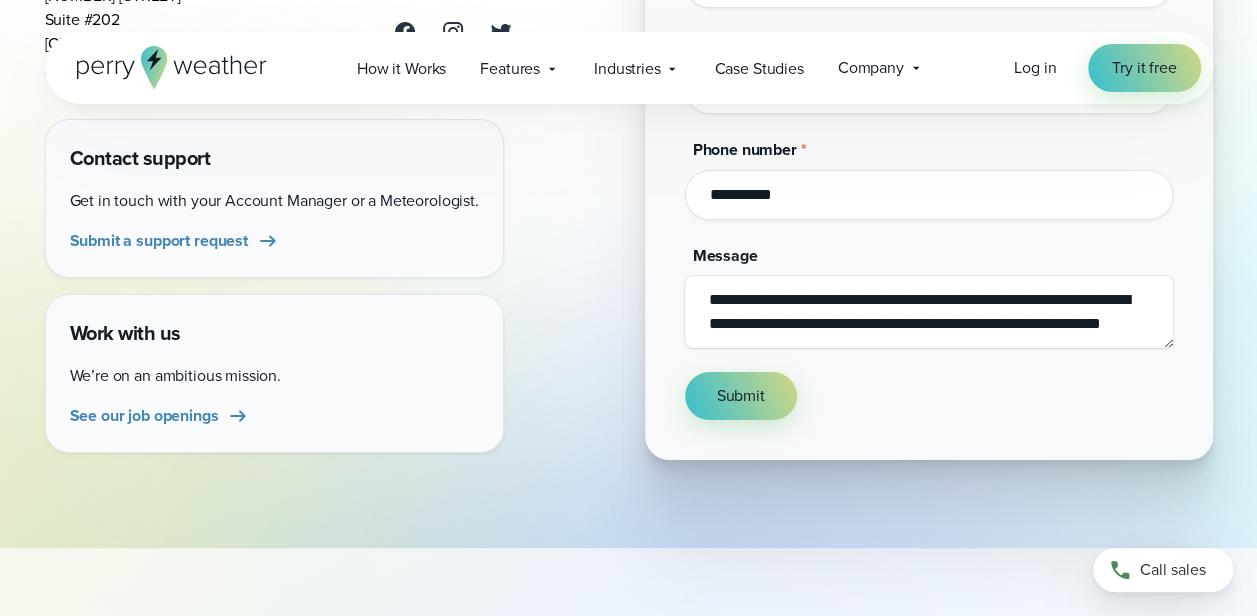 scroll, scrollTop: 12, scrollLeft: 0, axis: vertical 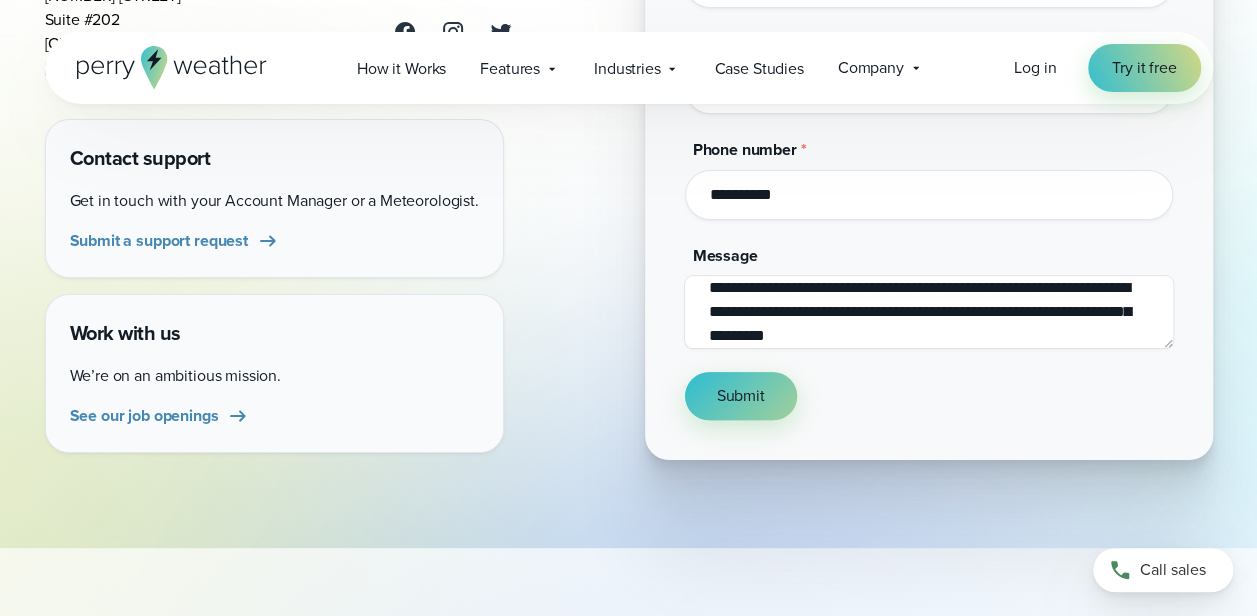 type on "**********" 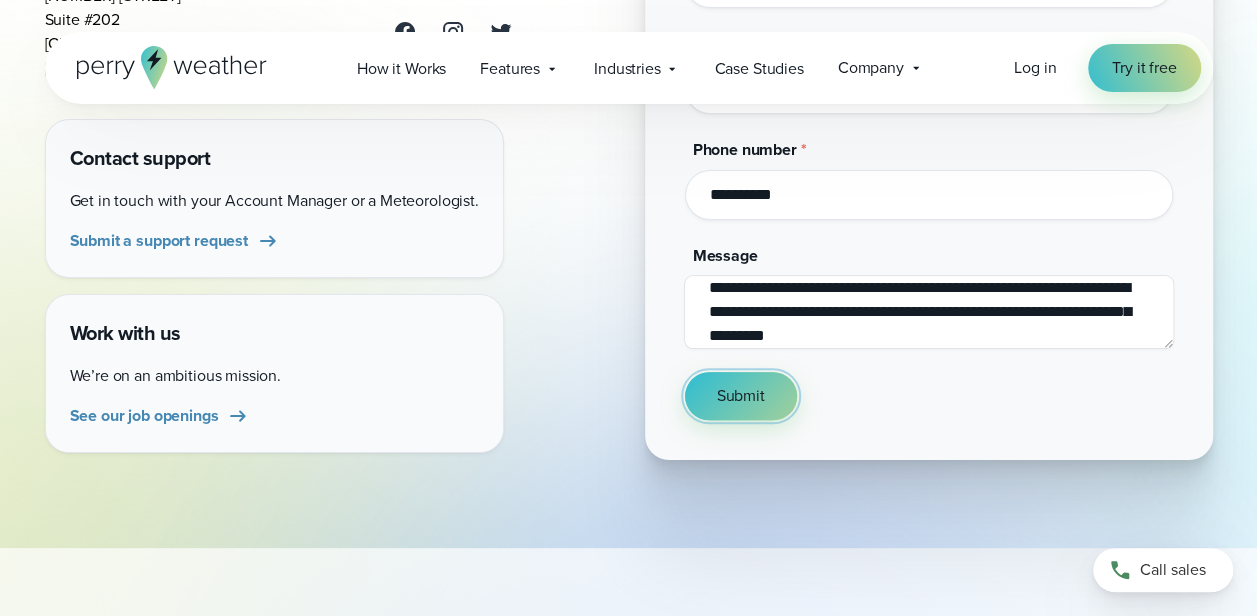 click on "Submit" at bounding box center (741, 396) 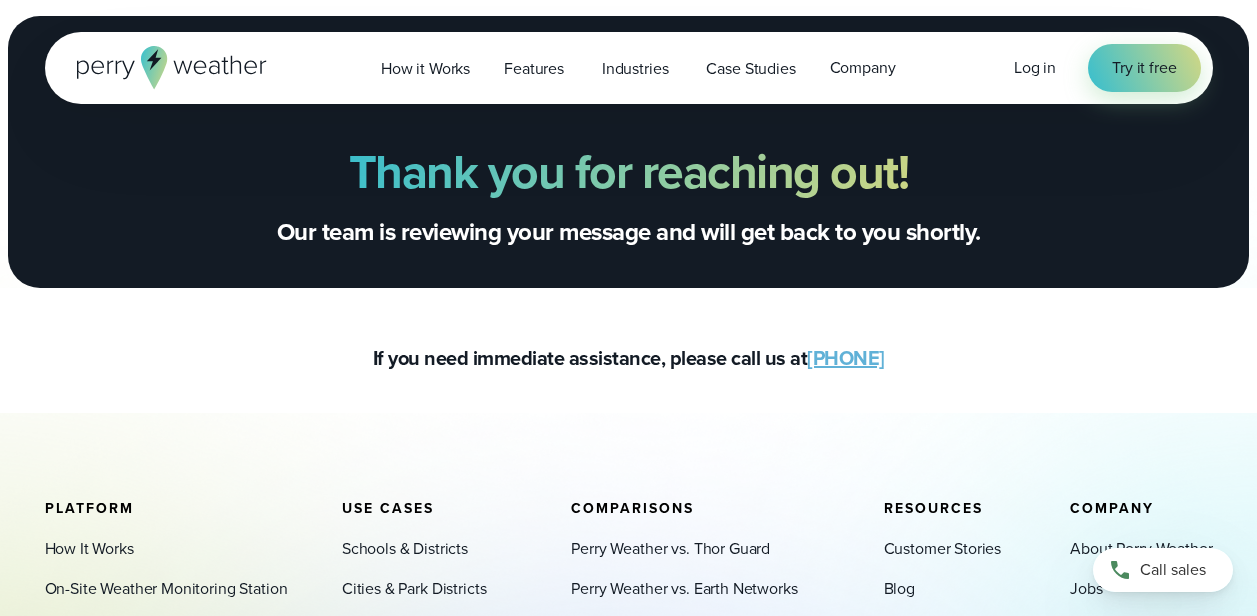 scroll, scrollTop: 0, scrollLeft: 0, axis: both 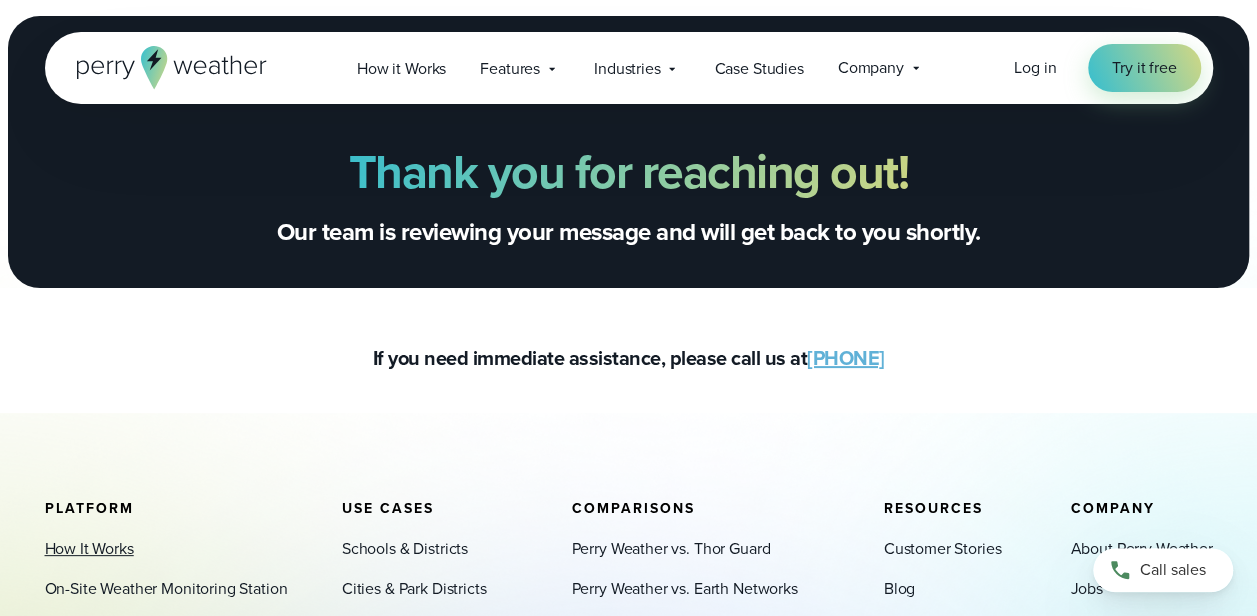 click on "How It Works" at bounding box center [89, 549] 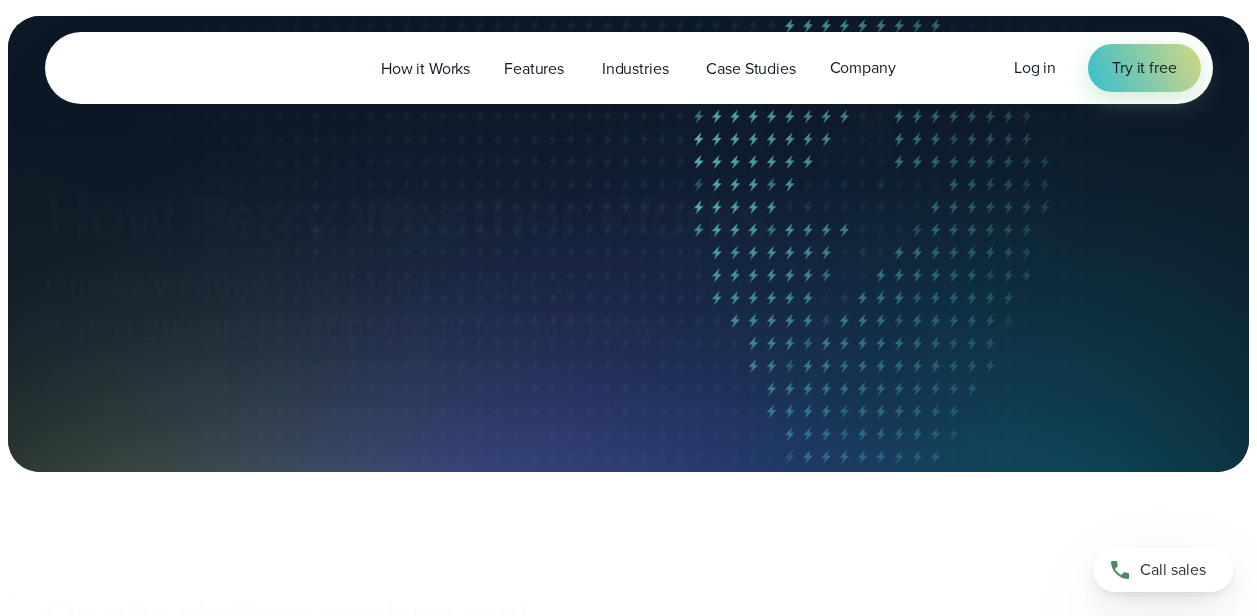 scroll, scrollTop: 0, scrollLeft: 0, axis: both 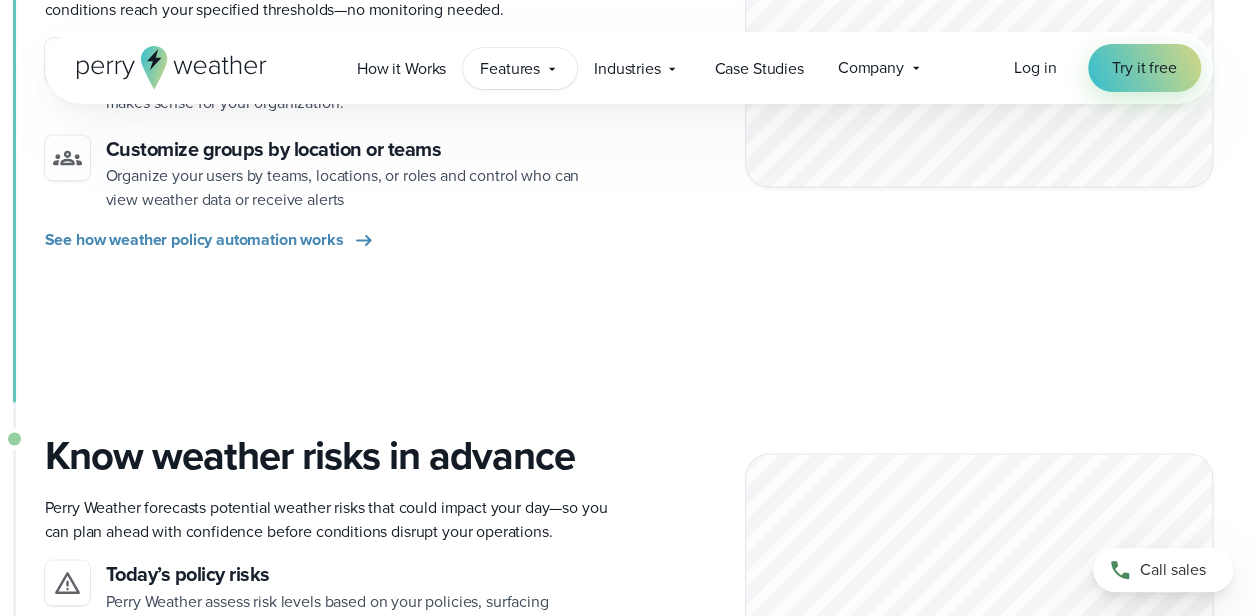 click on "Features" at bounding box center (510, 69) 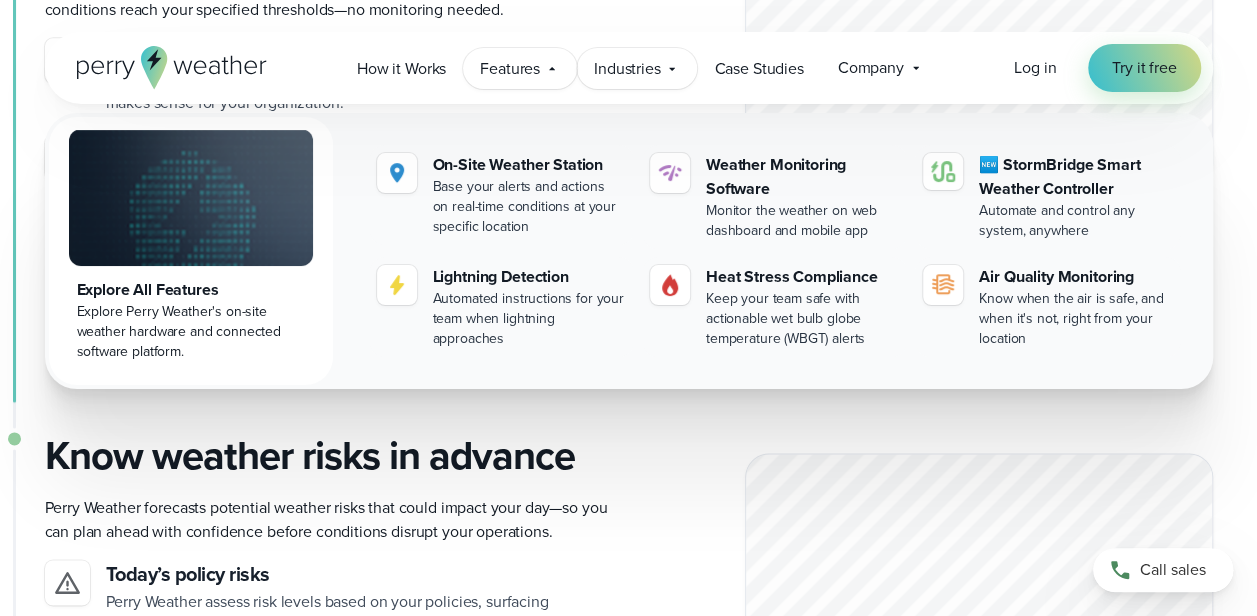 click on "Industries" at bounding box center (627, 69) 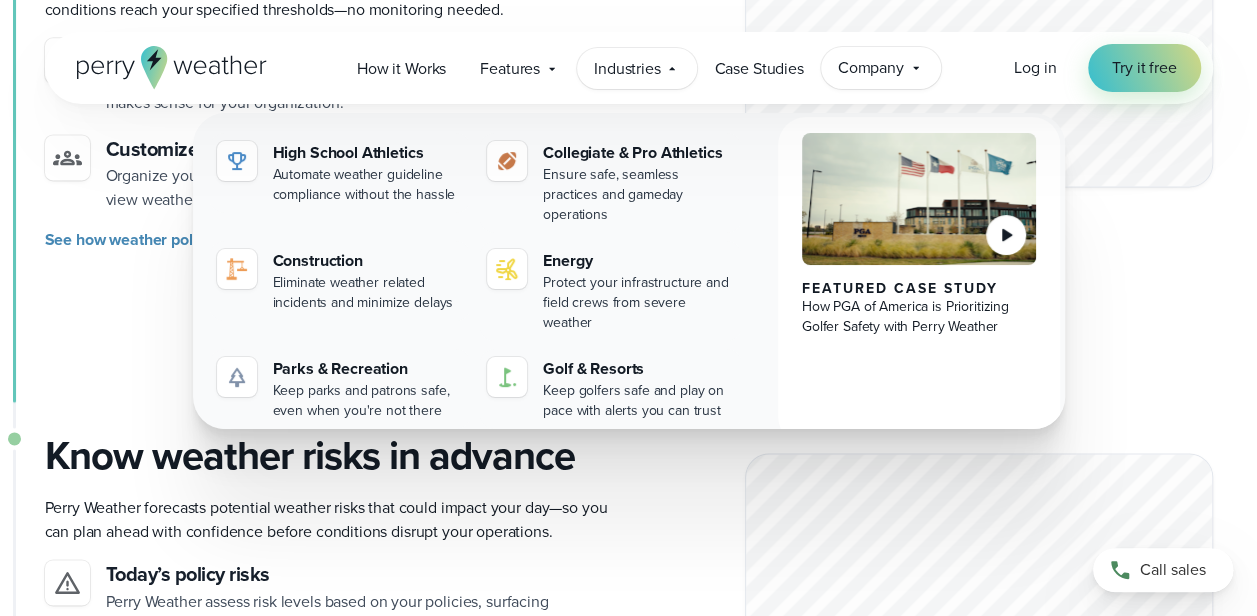 click on "Company" at bounding box center (871, 68) 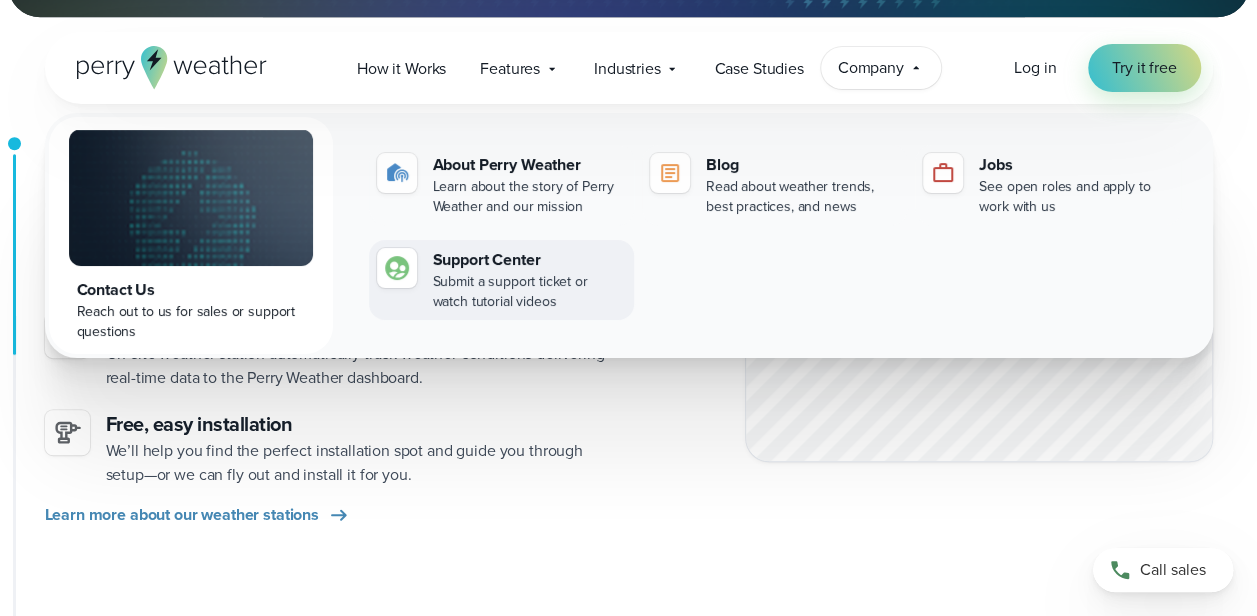 scroll, scrollTop: 400, scrollLeft: 0, axis: vertical 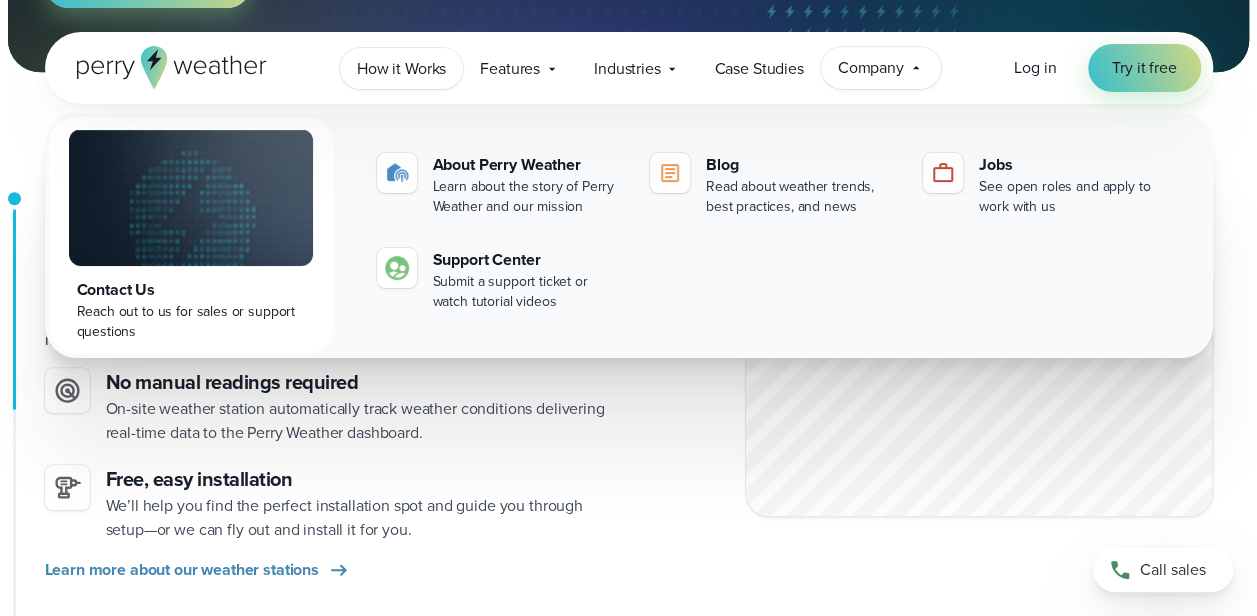 click on "How it Works" at bounding box center (401, 69) 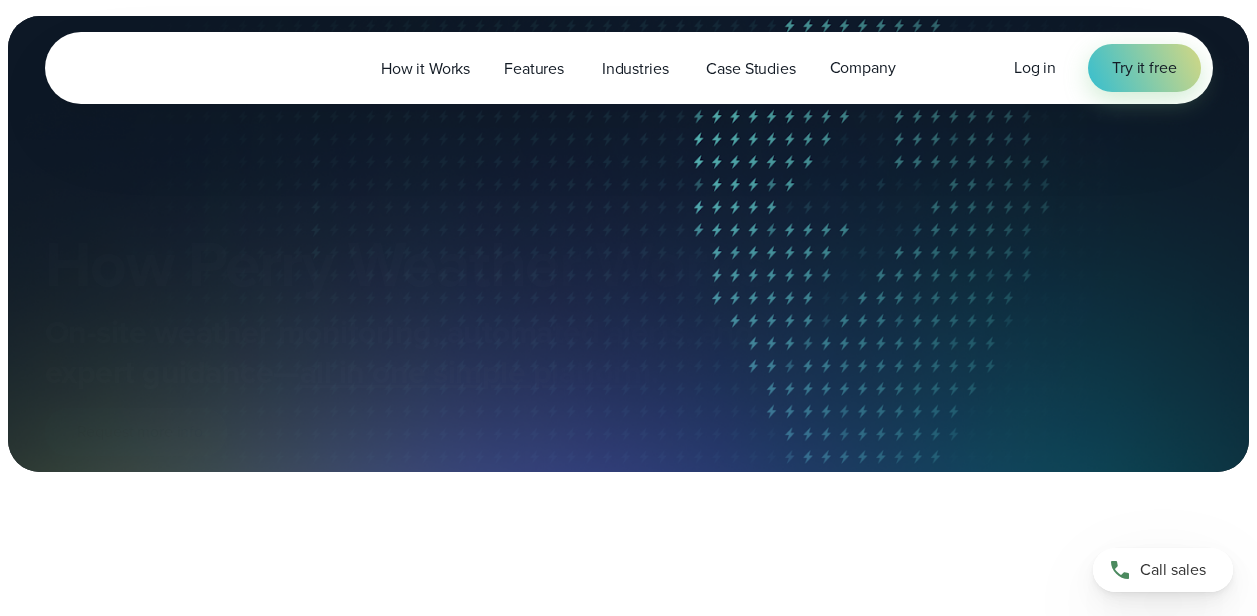 scroll, scrollTop: 0, scrollLeft: 0, axis: both 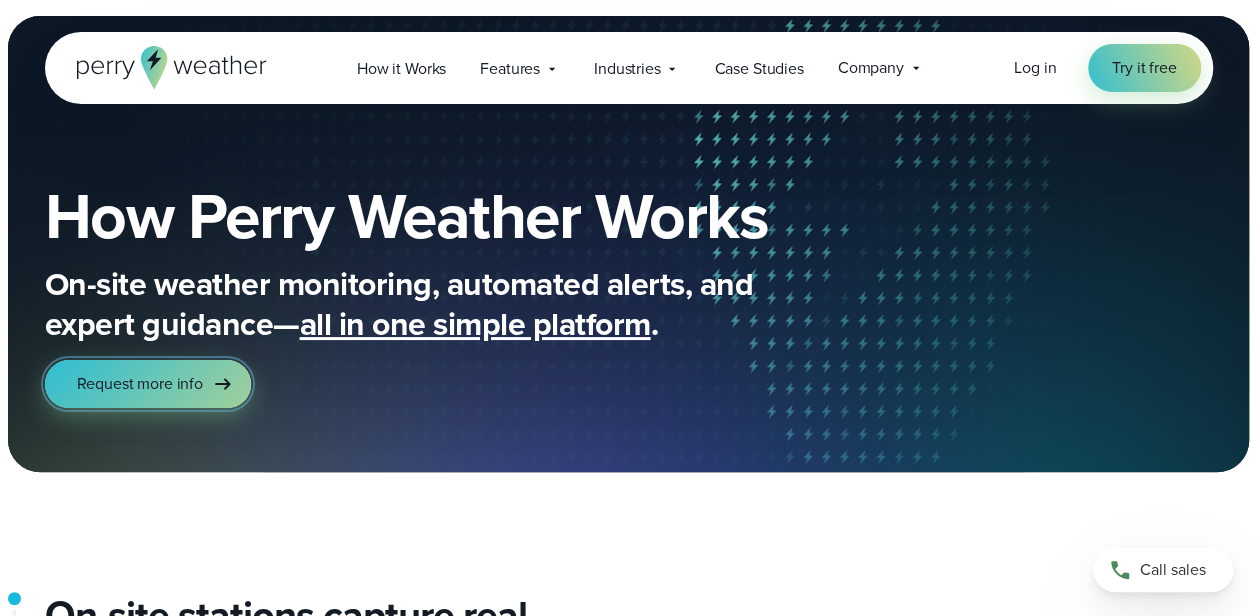 click 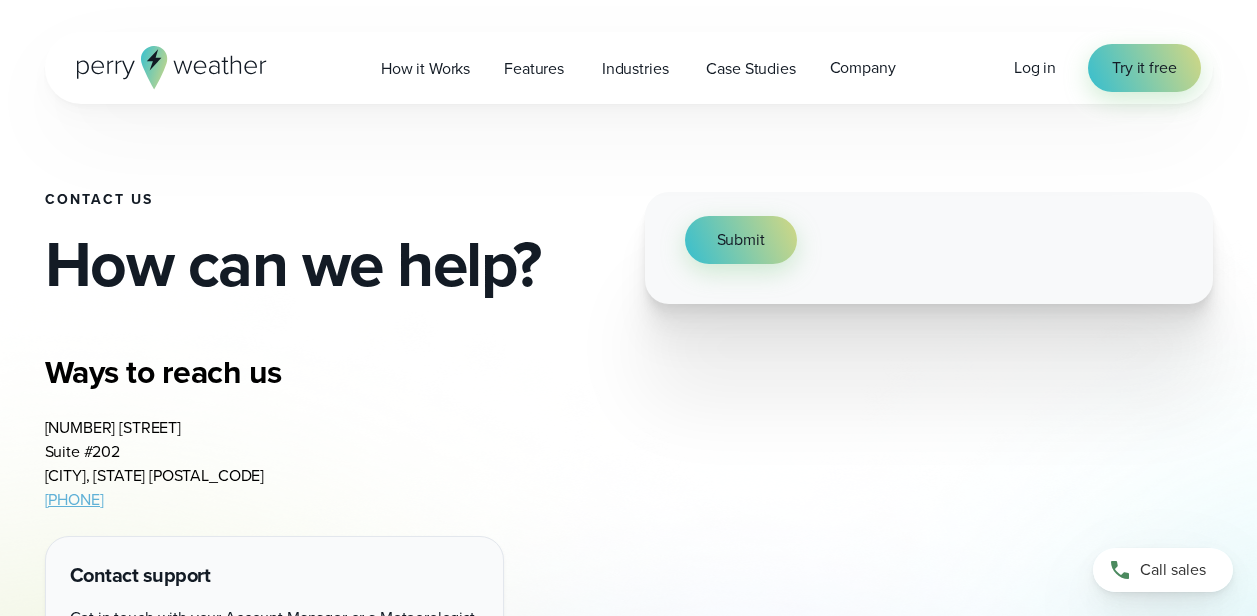 scroll, scrollTop: 0, scrollLeft: 0, axis: both 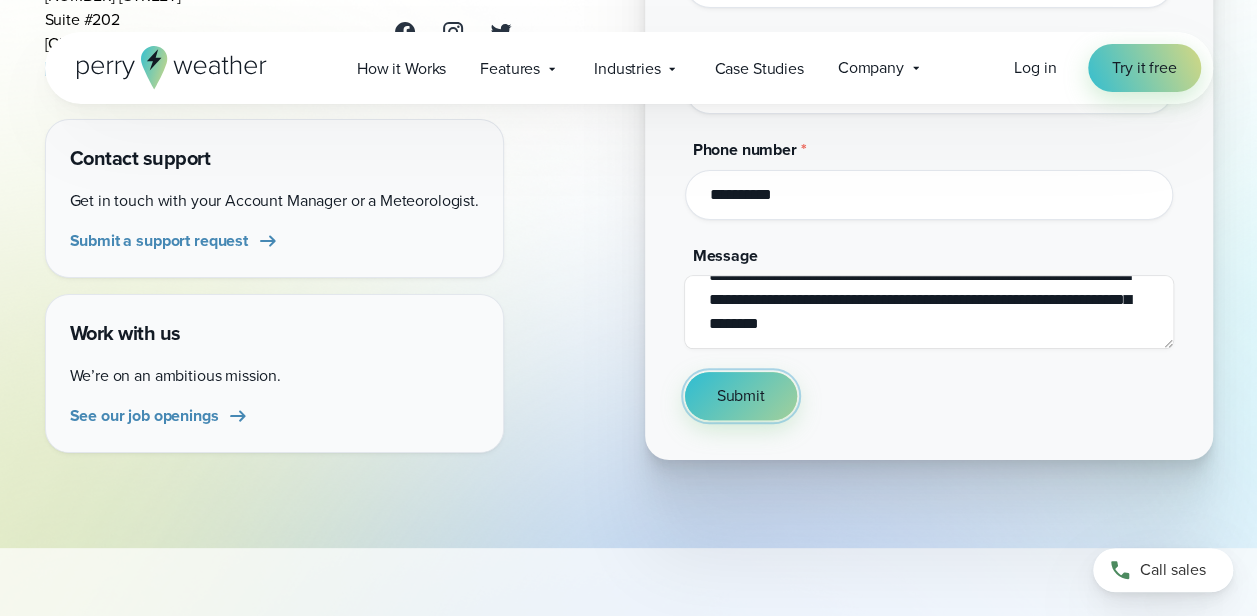 click on "Submit" at bounding box center (741, 396) 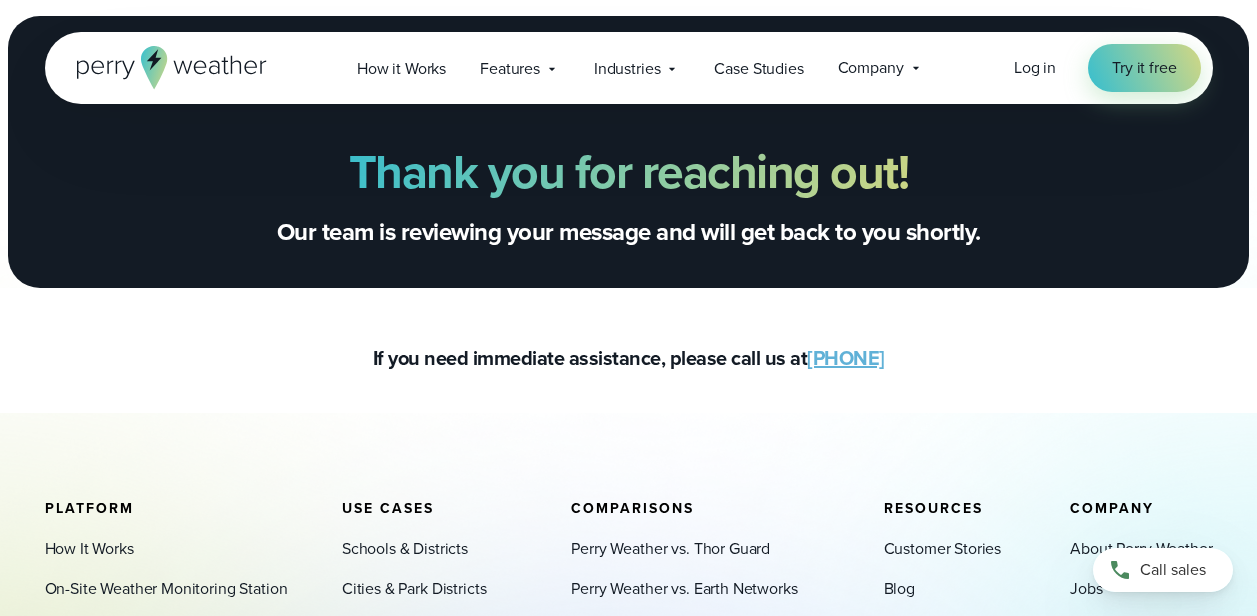 scroll, scrollTop: 0, scrollLeft: 0, axis: both 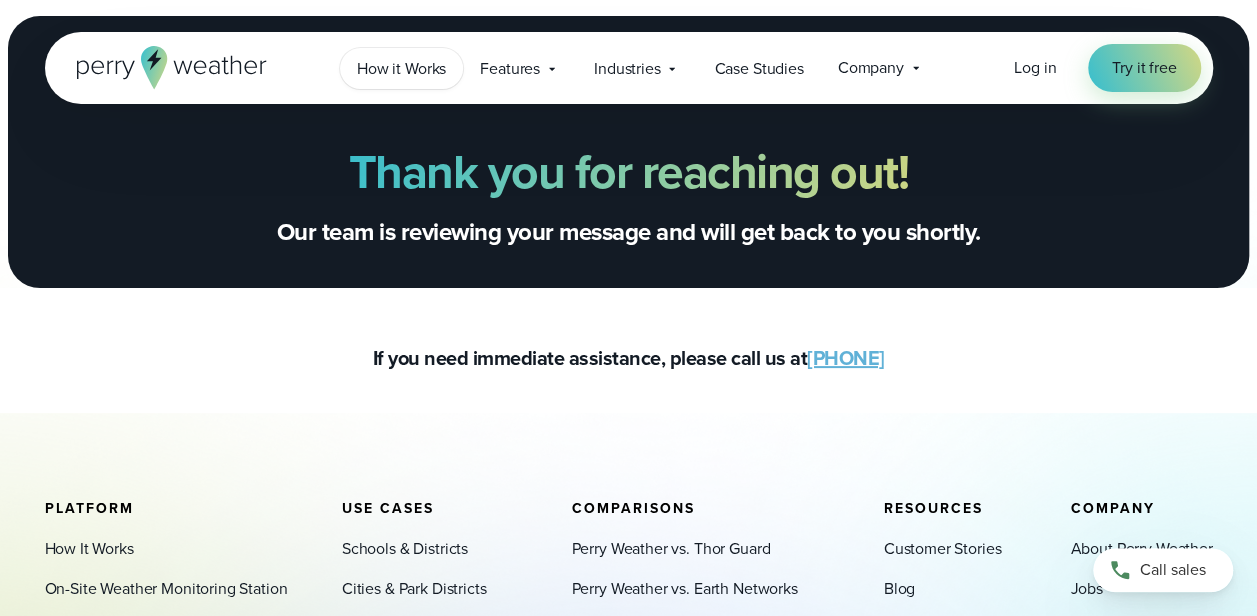 click on "How it Works" at bounding box center (401, 69) 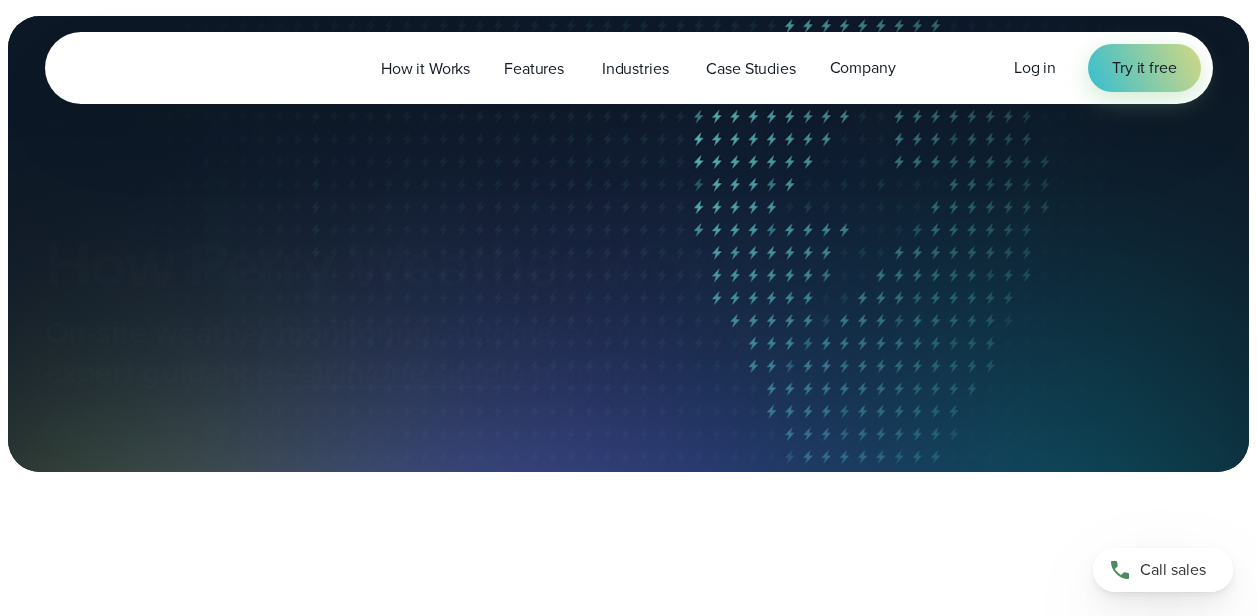 scroll, scrollTop: 0, scrollLeft: 0, axis: both 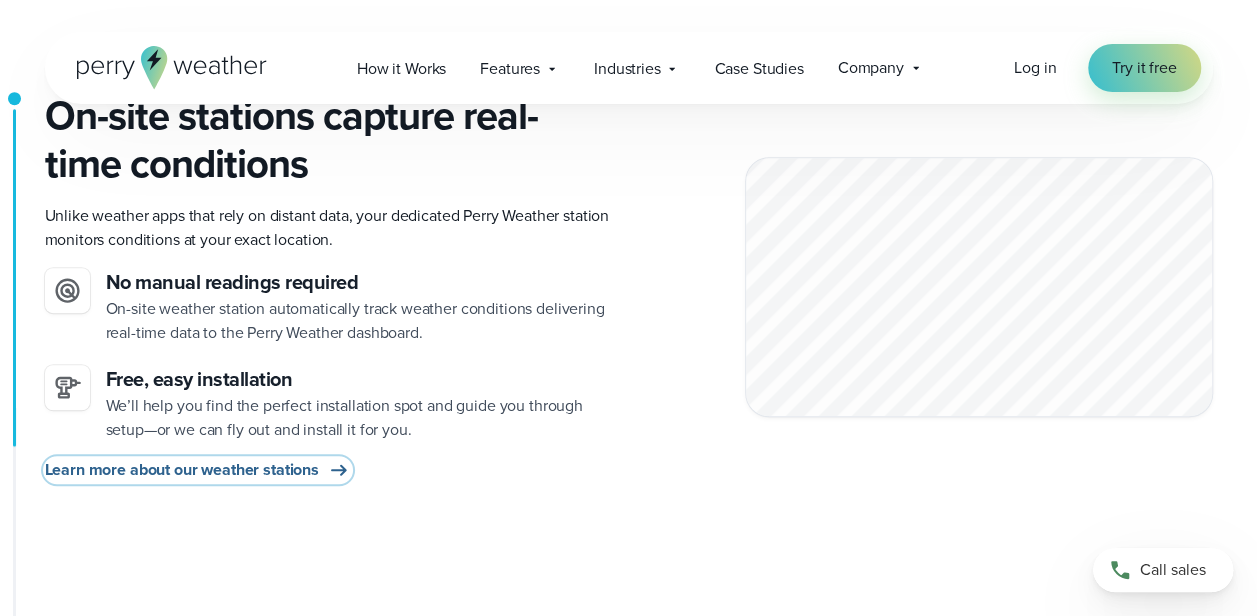 click on "Learn more about our weather stations" at bounding box center [182, 470] 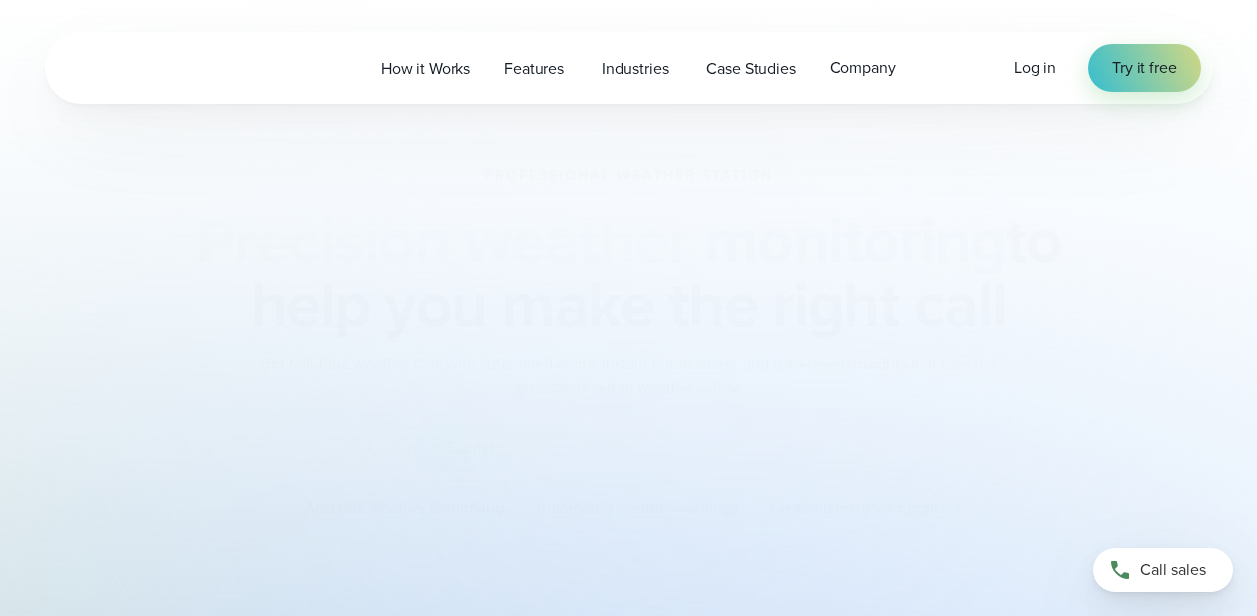scroll, scrollTop: 0, scrollLeft: 0, axis: both 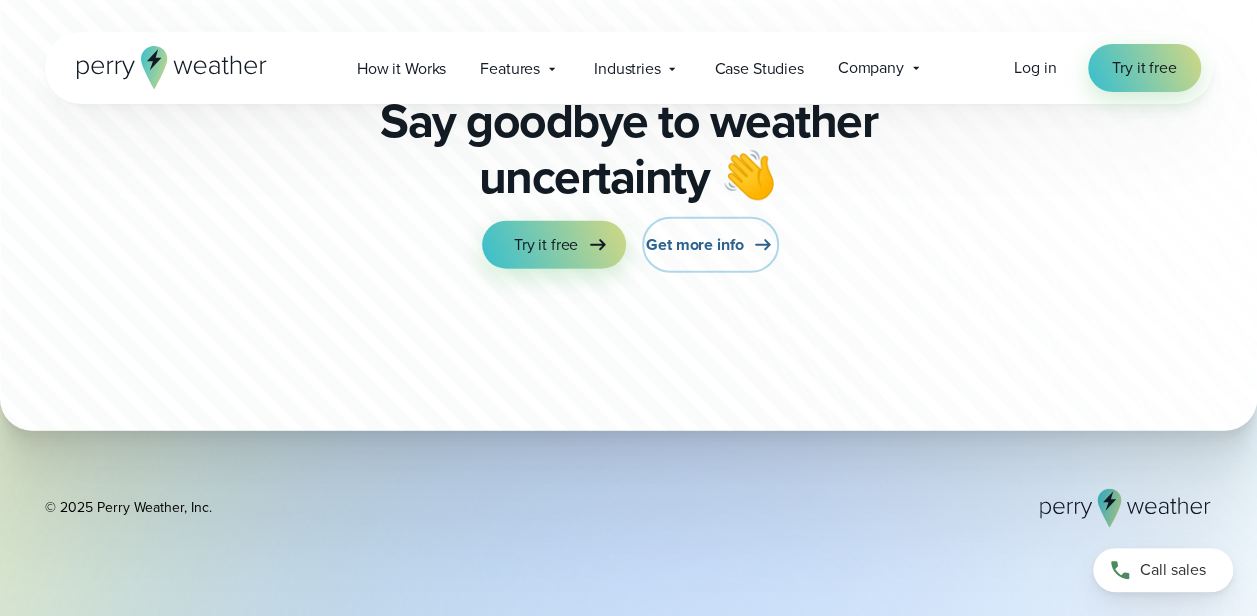 click on "Get more info" at bounding box center (694, 245) 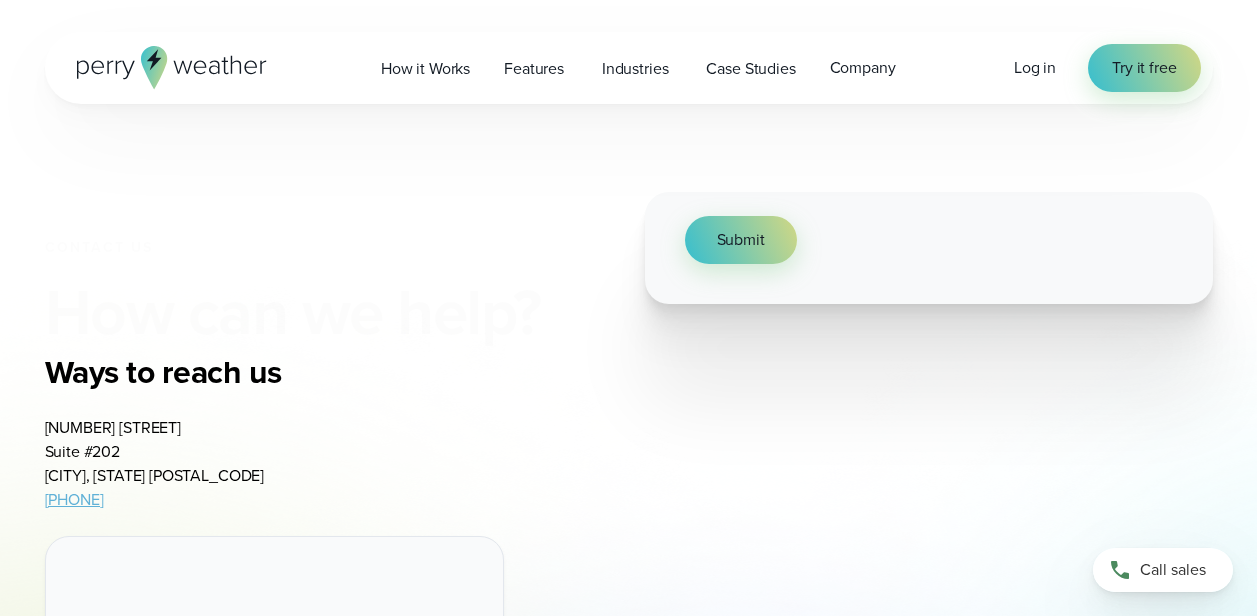 scroll, scrollTop: 0, scrollLeft: 0, axis: both 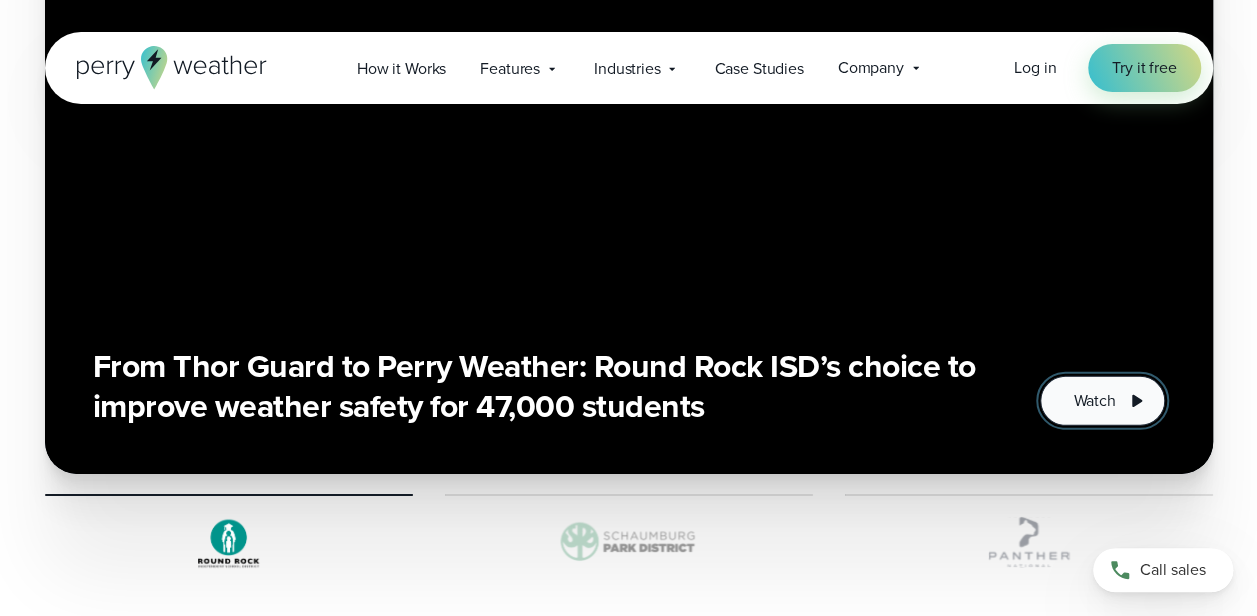 click on "Watch" at bounding box center (1094, 401) 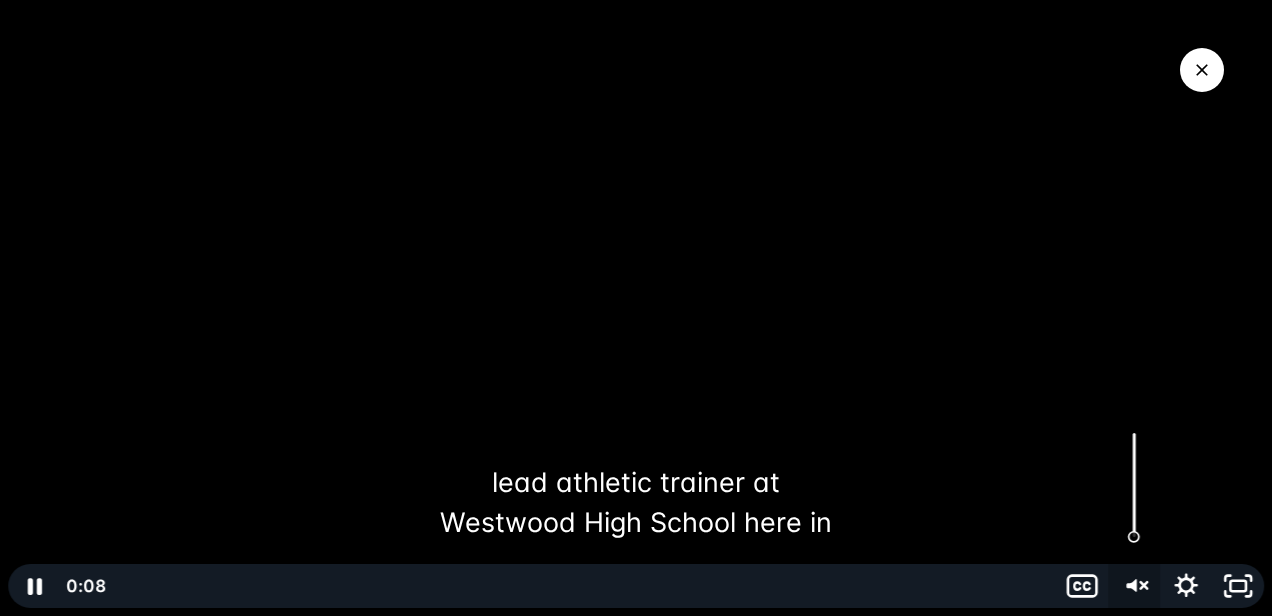 click 